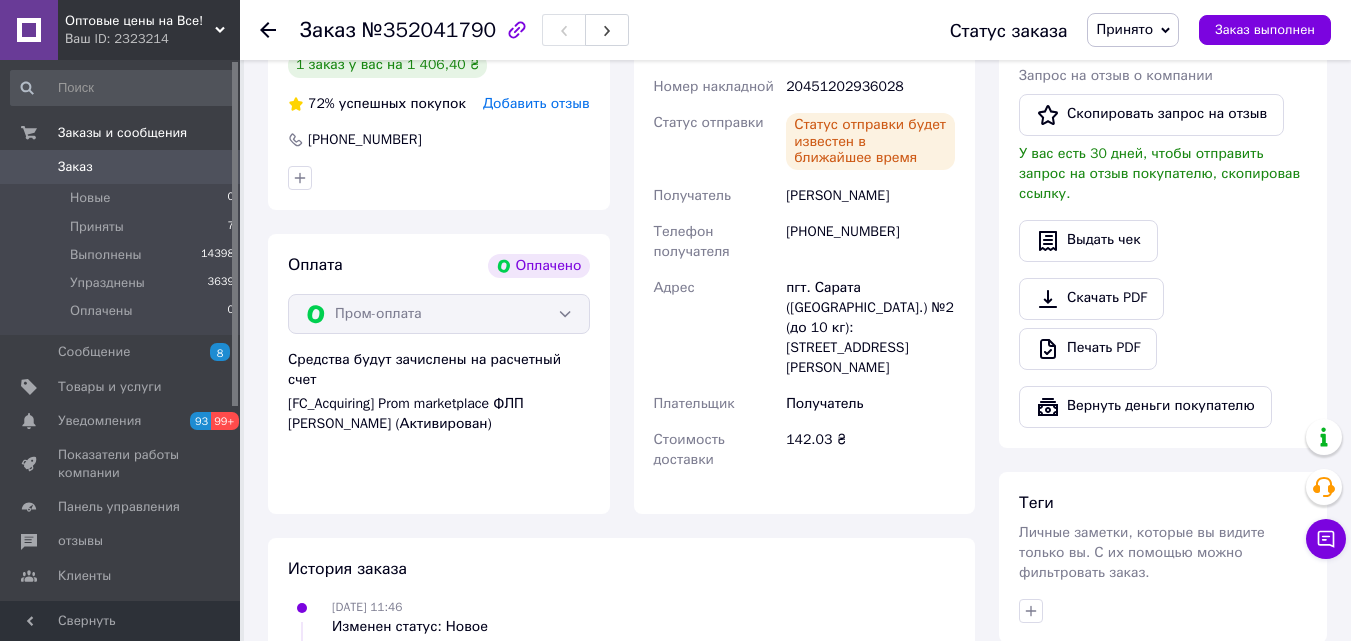 scroll, scrollTop: 1100, scrollLeft: 0, axis: vertical 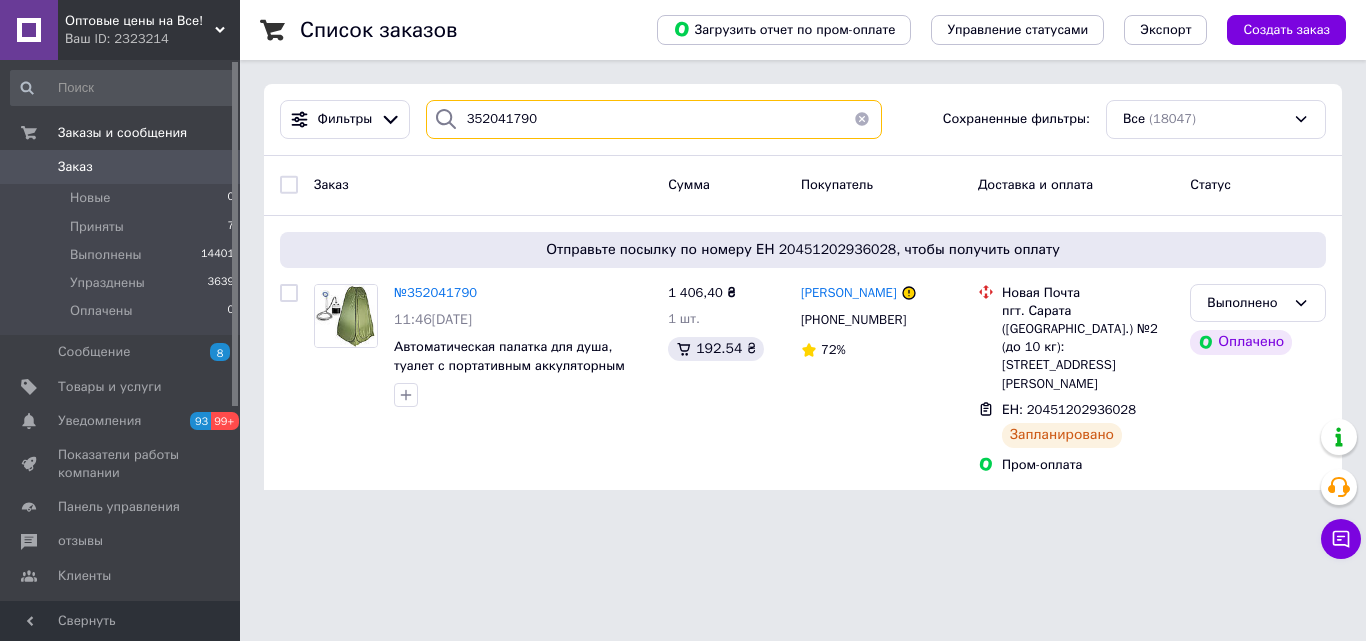 drag, startPoint x: 353, startPoint y: 140, endPoint x: 333, endPoint y: 140, distance: 20 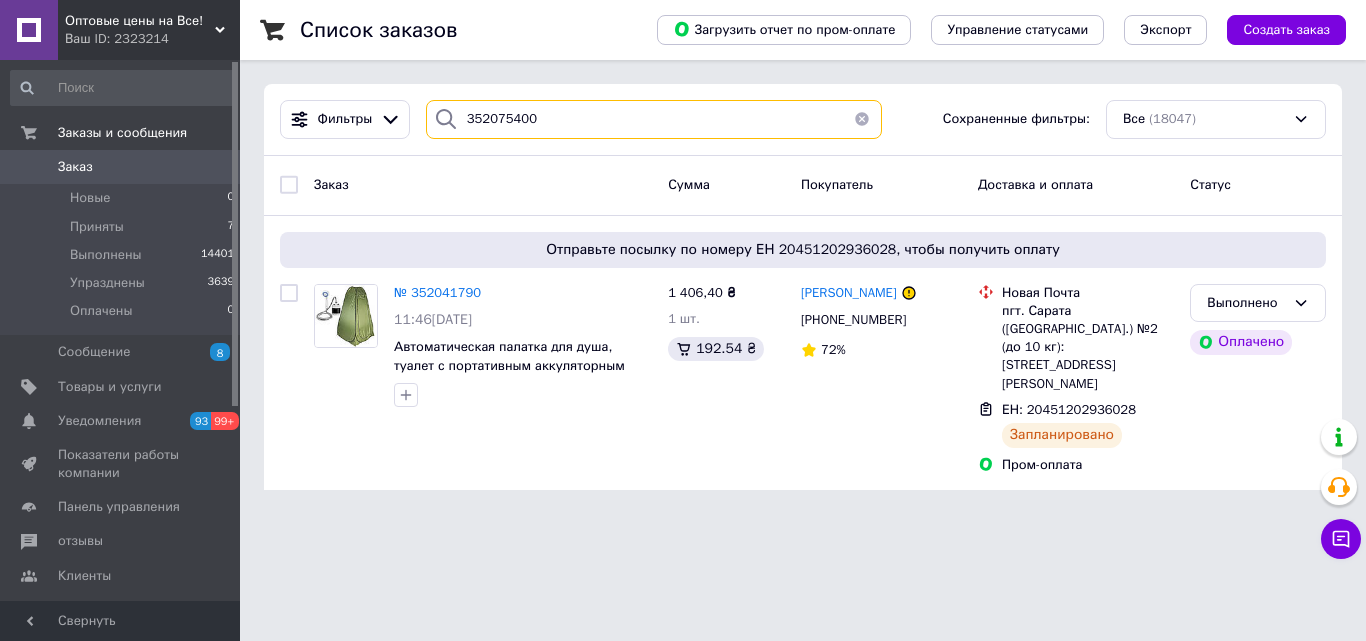 type on "352075400" 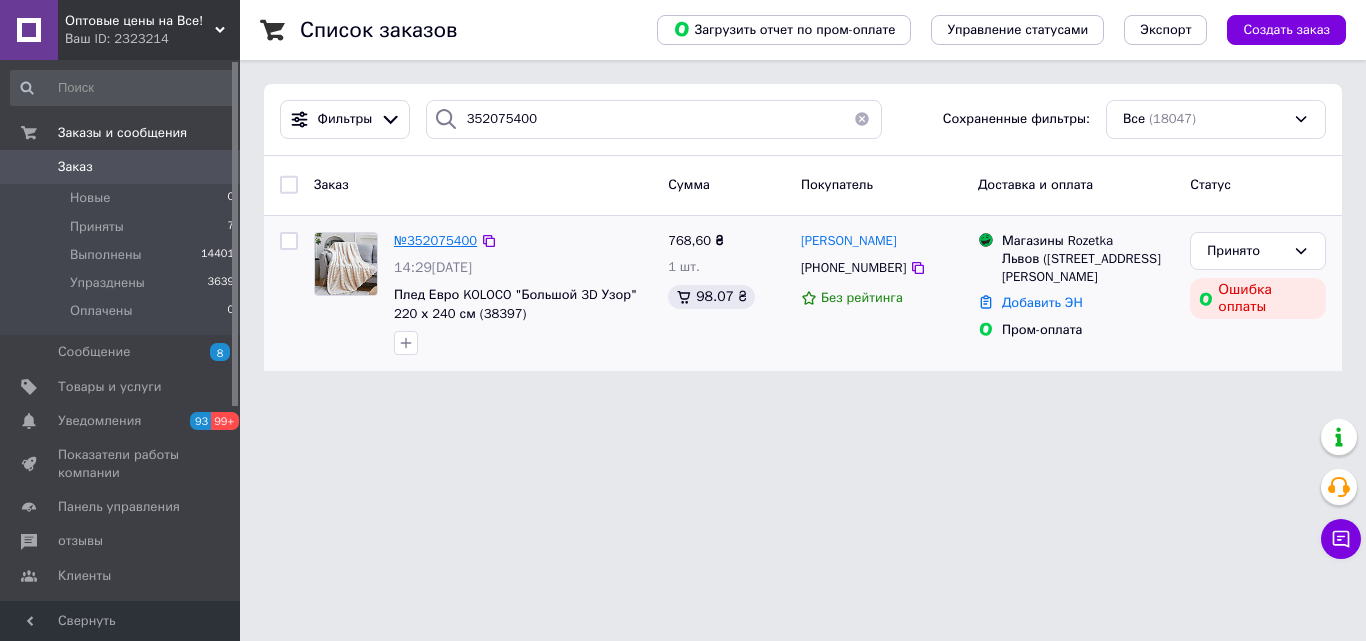 click on "№352075400" at bounding box center [435, 240] 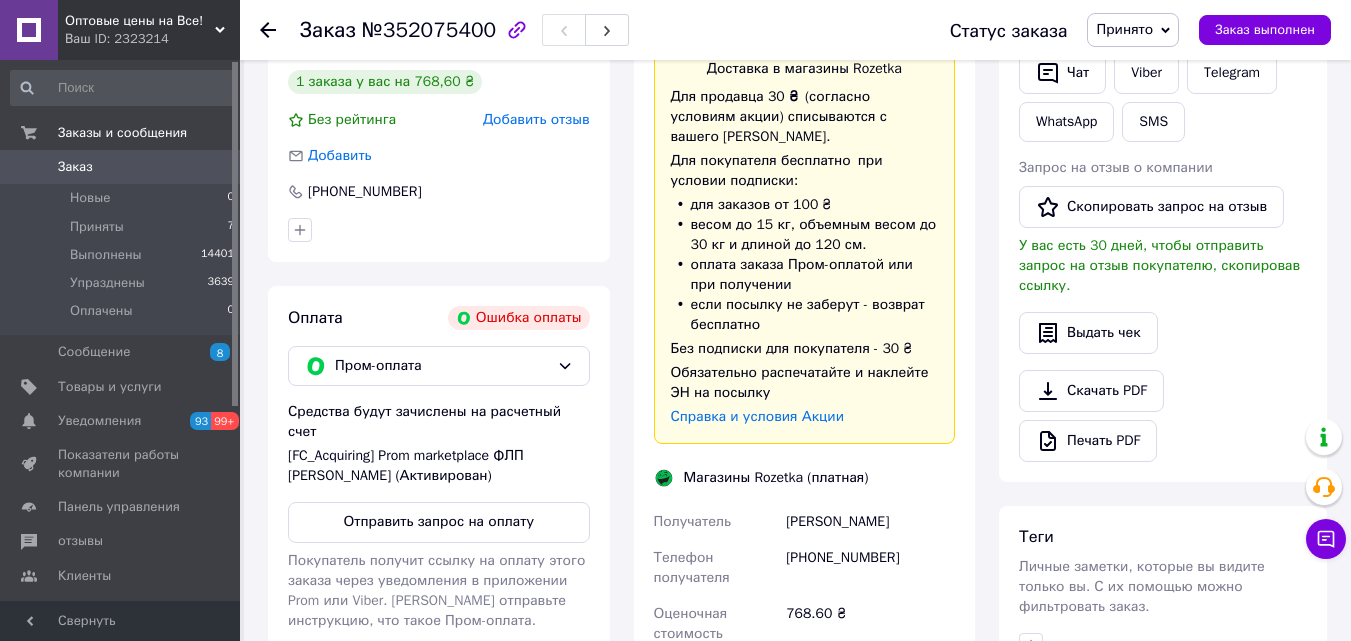 scroll, scrollTop: 500, scrollLeft: 0, axis: vertical 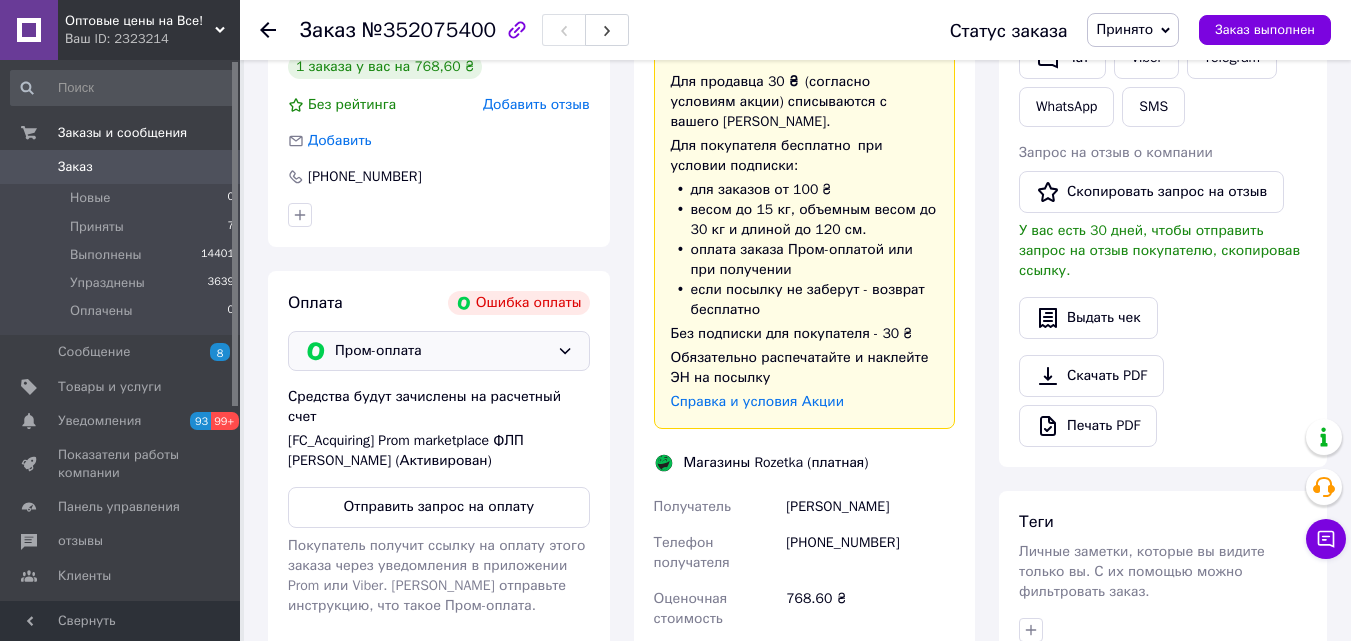 click 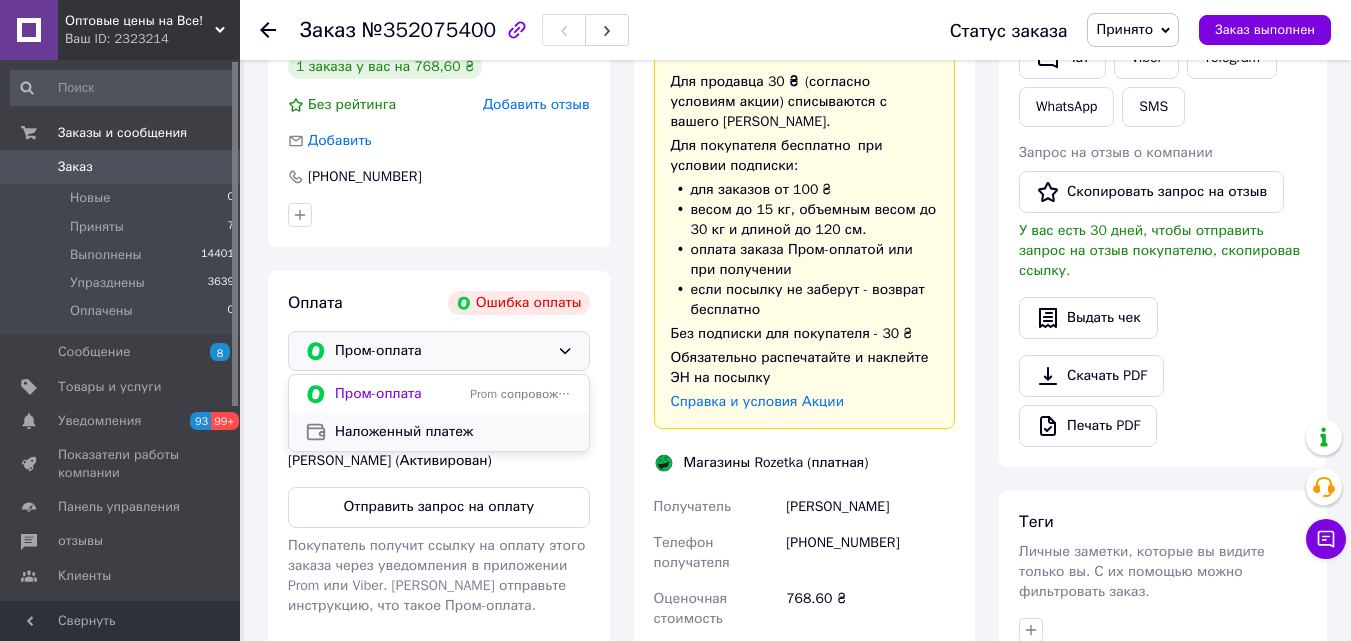 click on "Наложенный платеж" at bounding box center (404, 431) 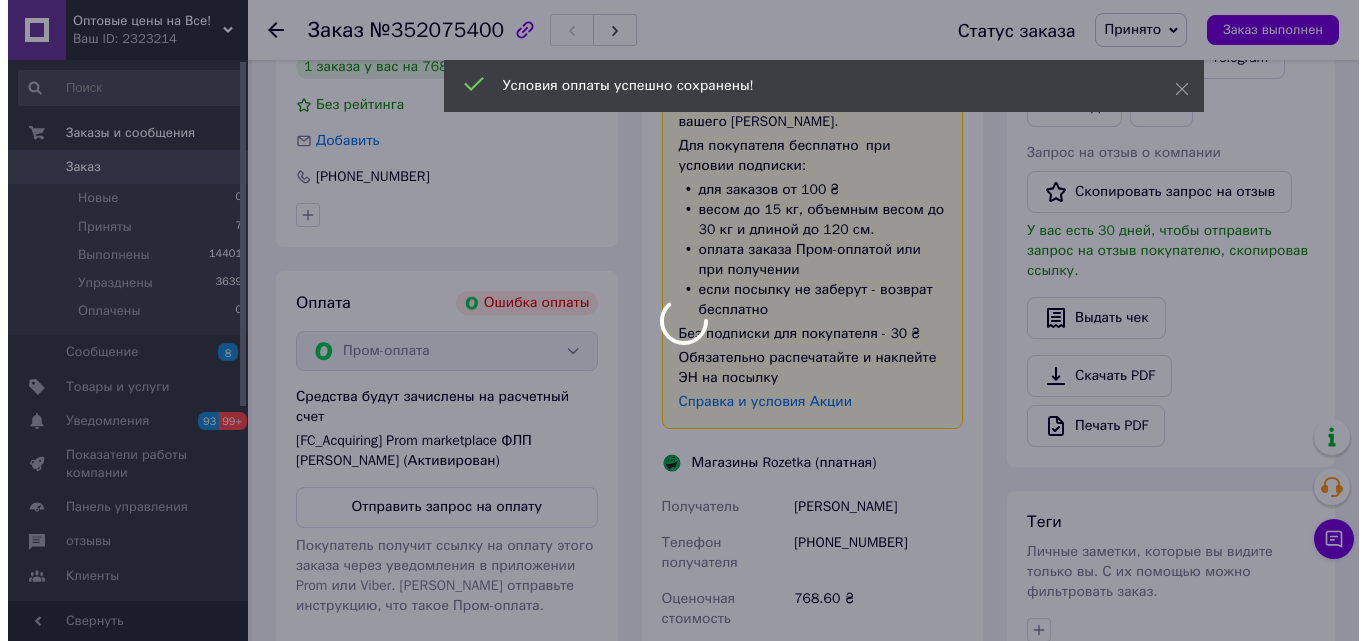 scroll, scrollTop: 0, scrollLeft: 0, axis: both 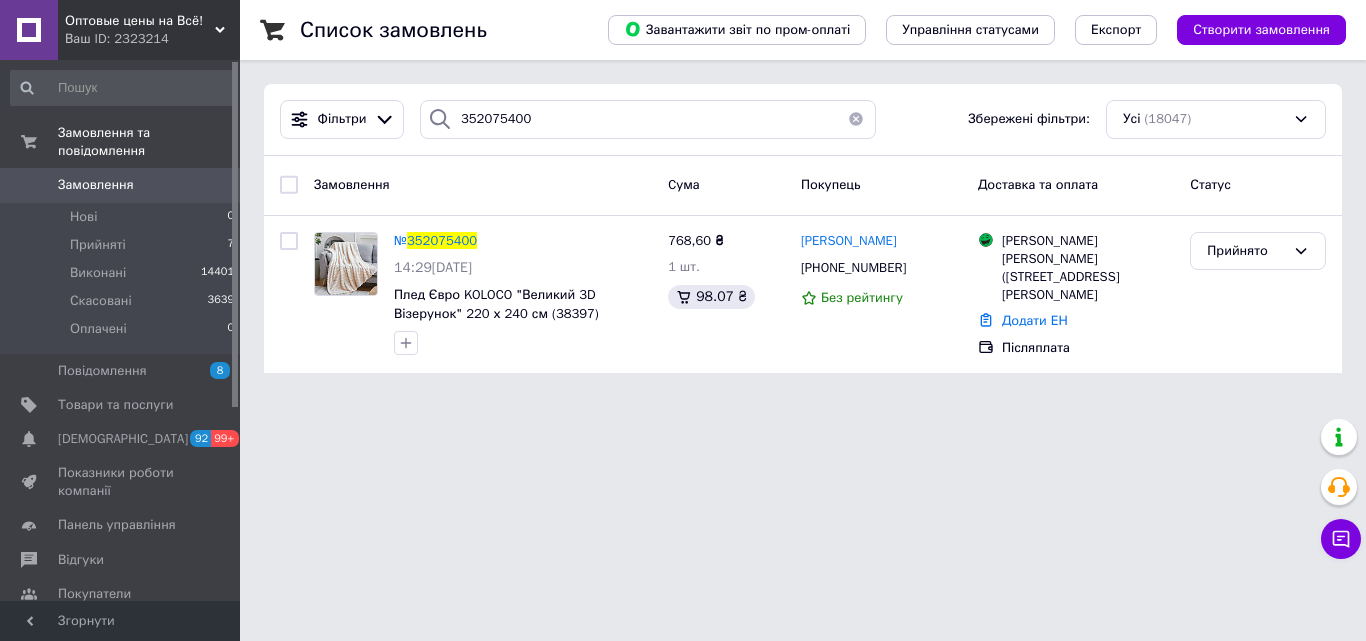 click on "Оптовые цены на Всё! Ваш ID: 2323214 Сайт Оптовые цены на Всё! Кабінет покупця Перевірити стан системи Сторінка на порталі [PERSON_NAME] Довідка Вийти Замовлення та повідомлення Замовлення 0 Нові 0 Прийняті 7 Виконані 14401 Скасовані 3639 Оплачені 0 Повідомлення 8 Товари та послуги Сповіщення 92 99+ Показники роботи компанії Панель управління Відгуки Покупатели Каталог ProSale Аналітика Інструменти веб-майстра та SEO Управління сайтом Гаманець компанії [PERSON_NAME] Тарифи та рахунки Prom топ Згорнути   352075400" at bounding box center [683, 198] 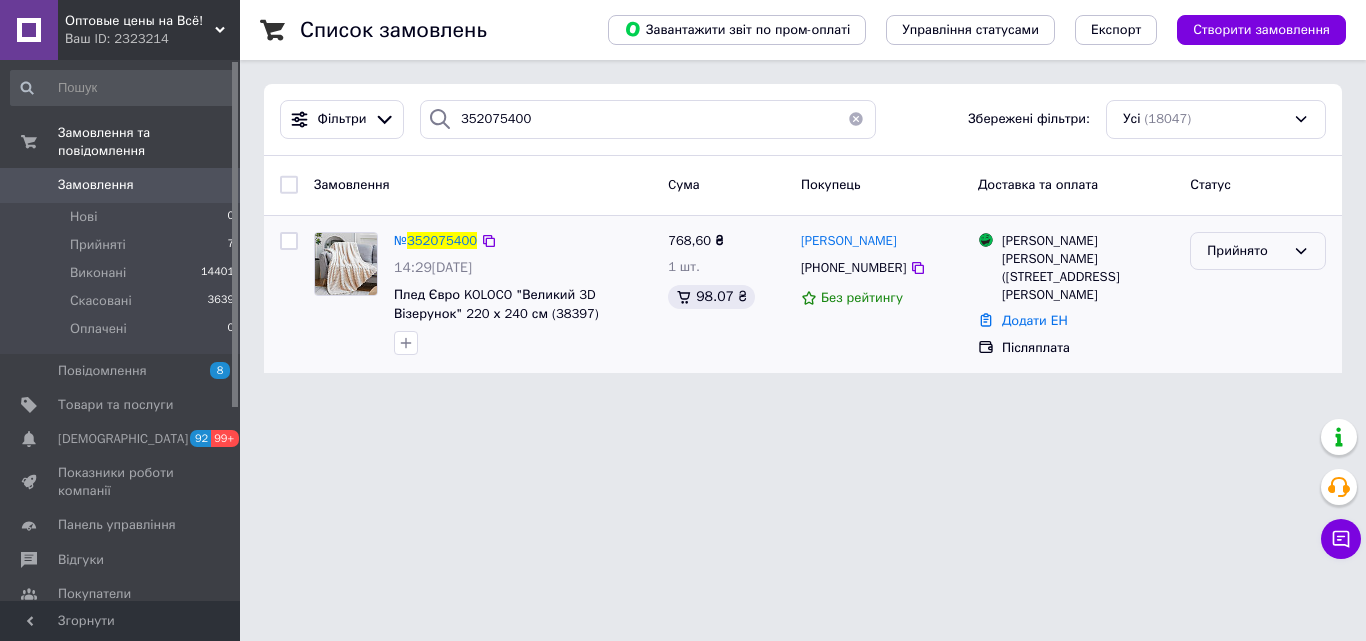 click on "Прийнято" at bounding box center [1258, 251] 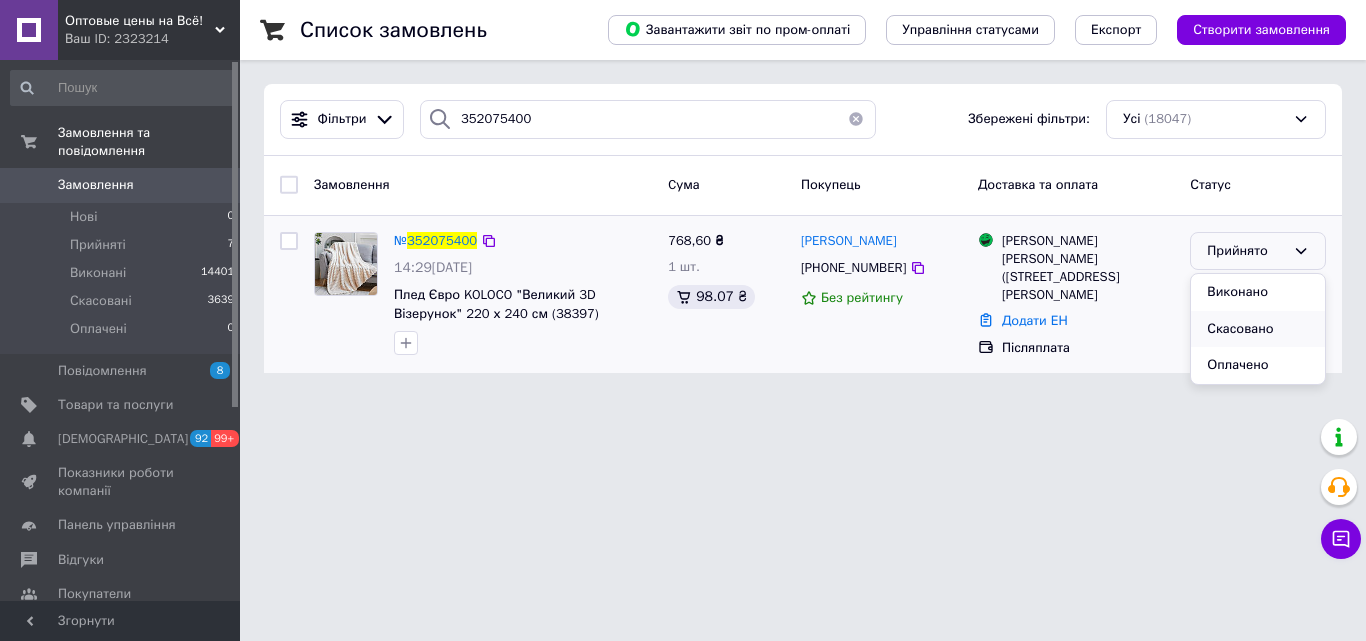 click on "Скасовано" at bounding box center (1258, 329) 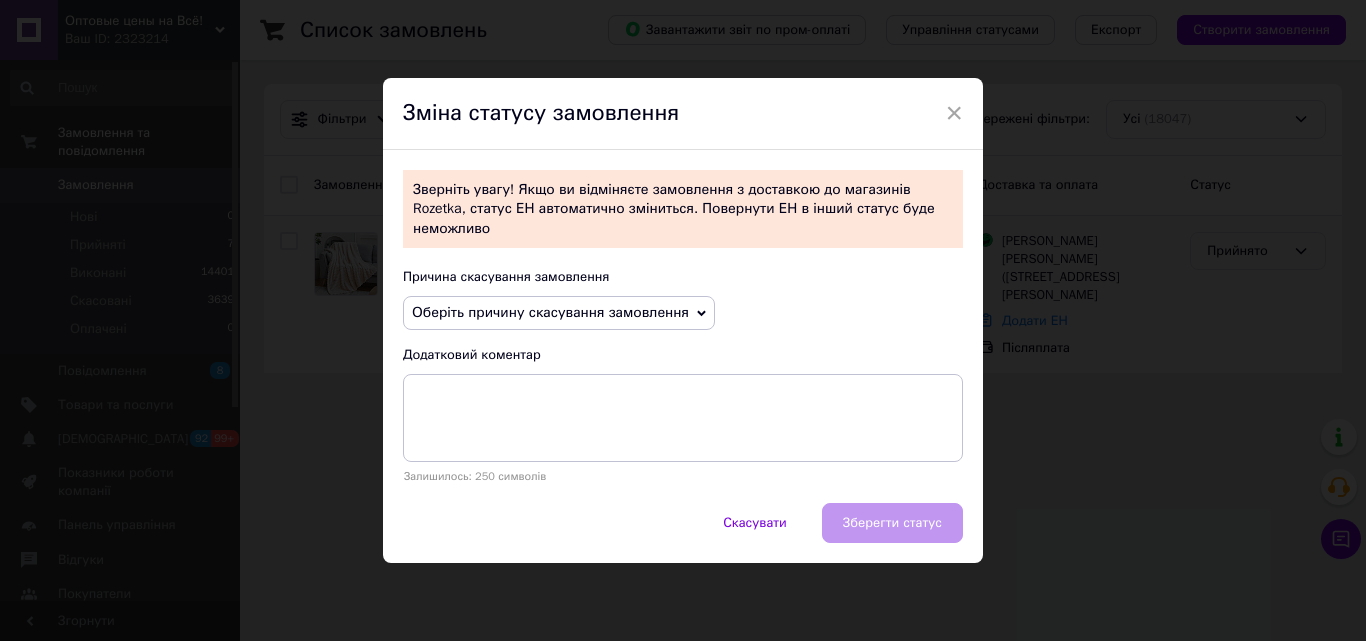 click on "Оберіть причину скасування замовлення" at bounding box center [550, 312] 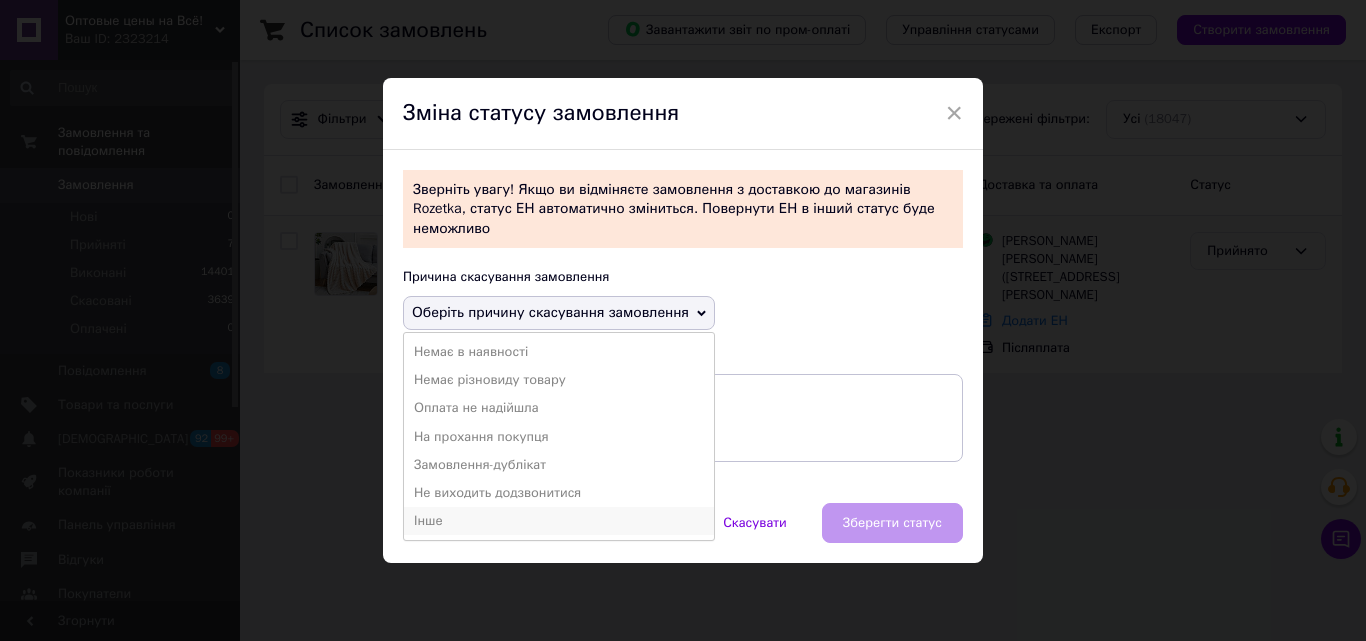 click on "Інше" at bounding box center [559, 521] 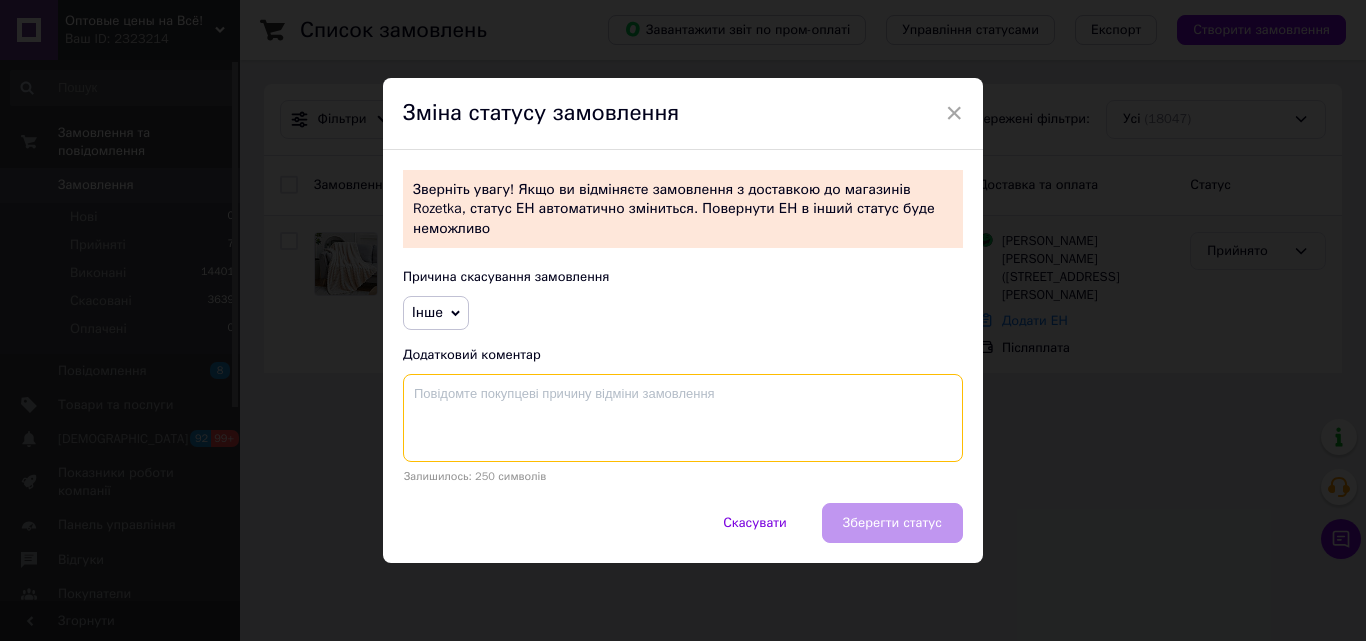 click at bounding box center (683, 418) 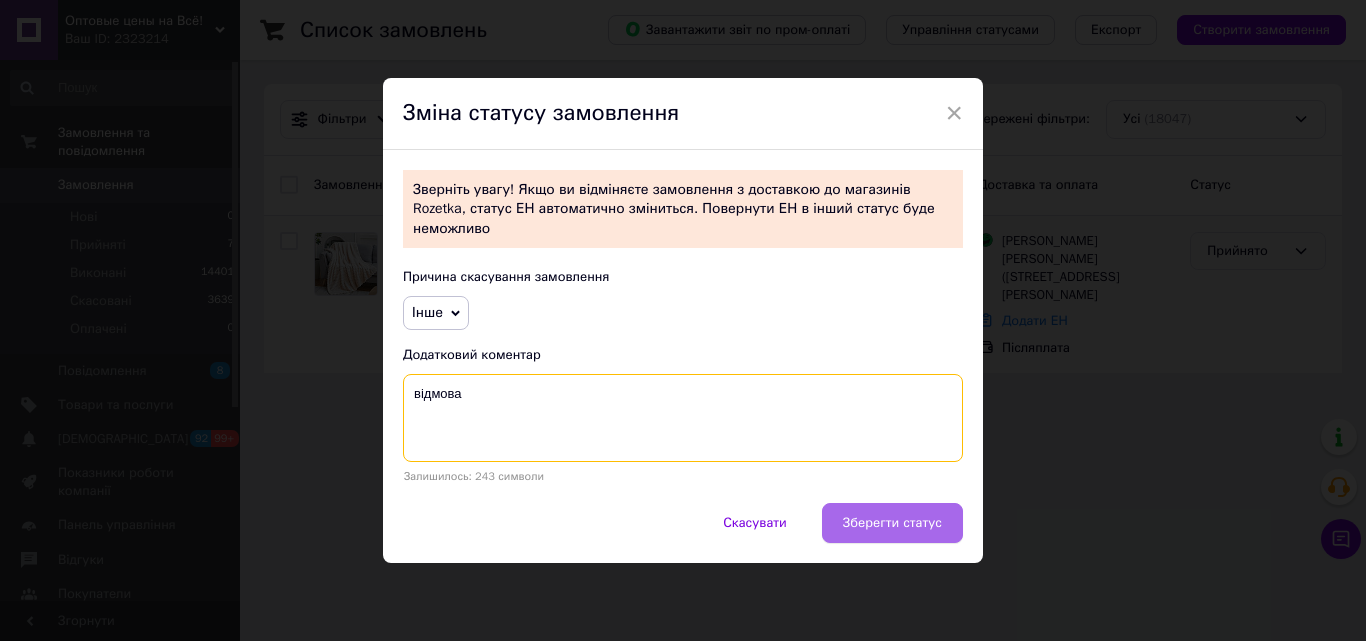 type on "відмова" 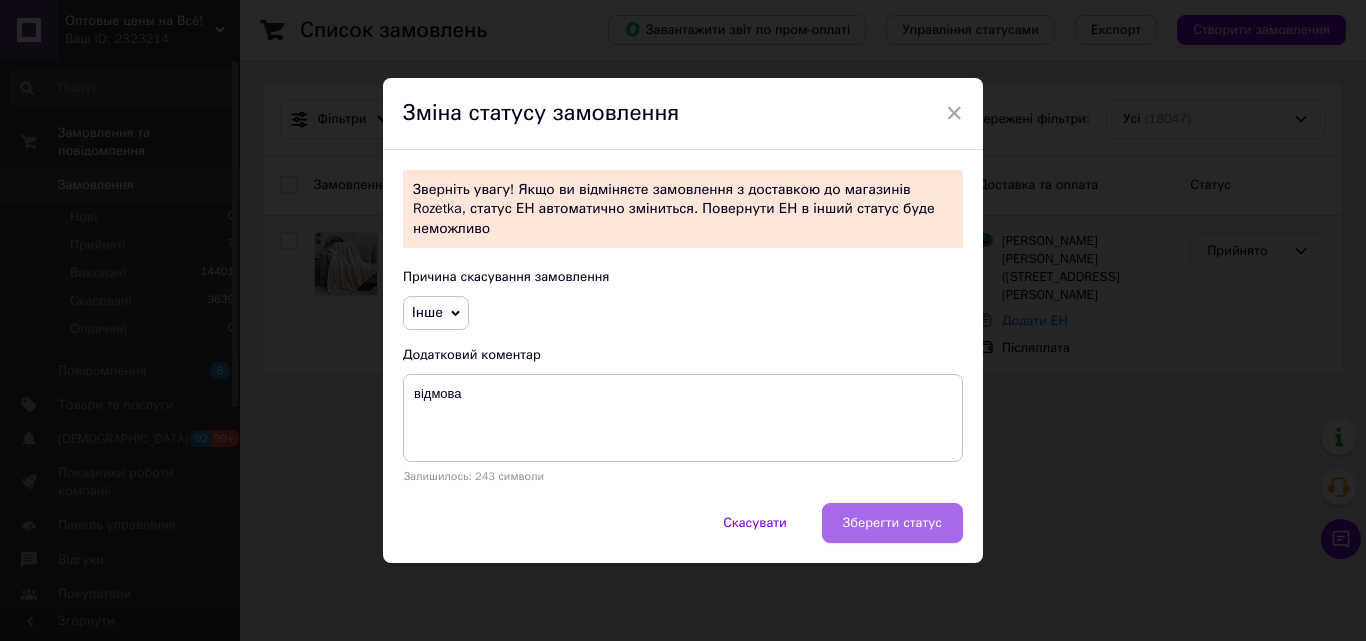 click on "Зберегти статус" at bounding box center (892, 523) 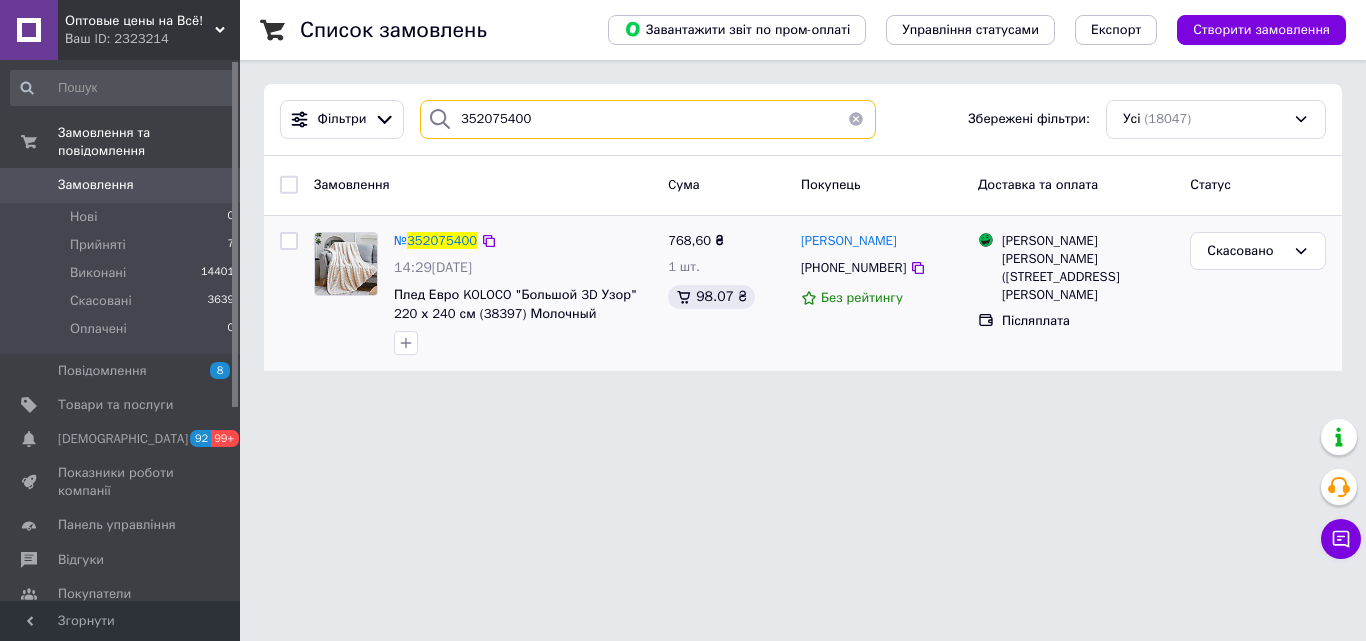 drag, startPoint x: 558, startPoint y: 128, endPoint x: 404, endPoint y: 119, distance: 154.26276 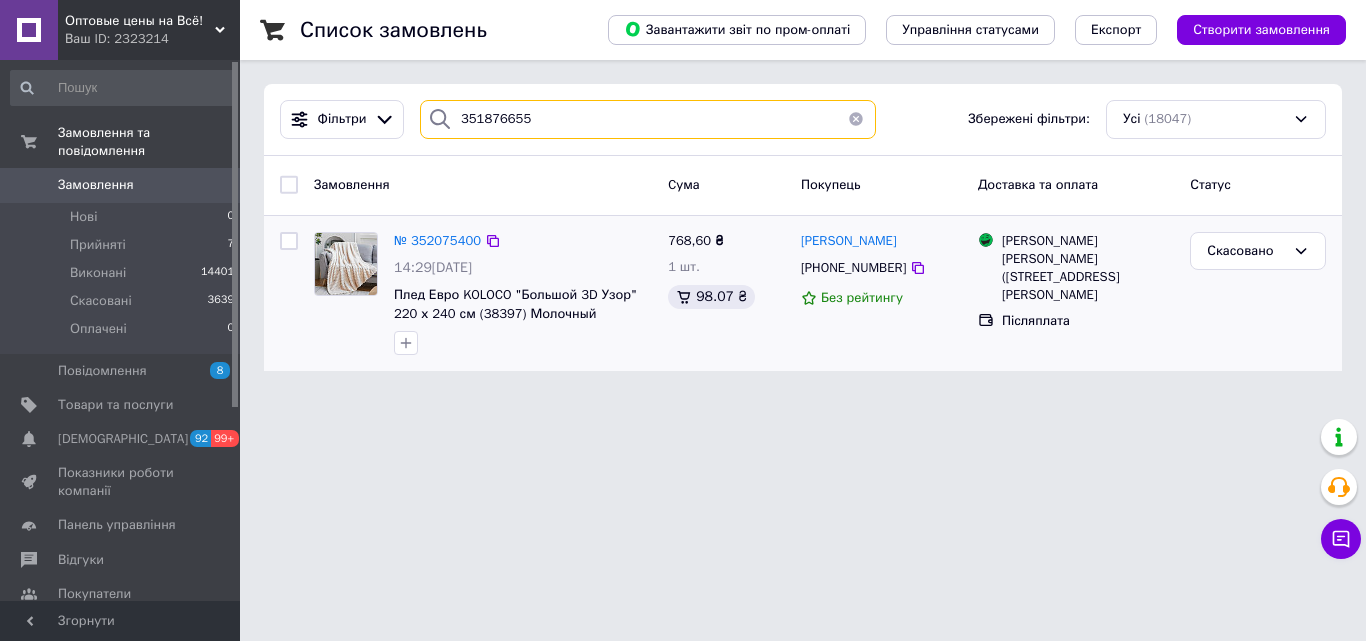 type on "351876655" 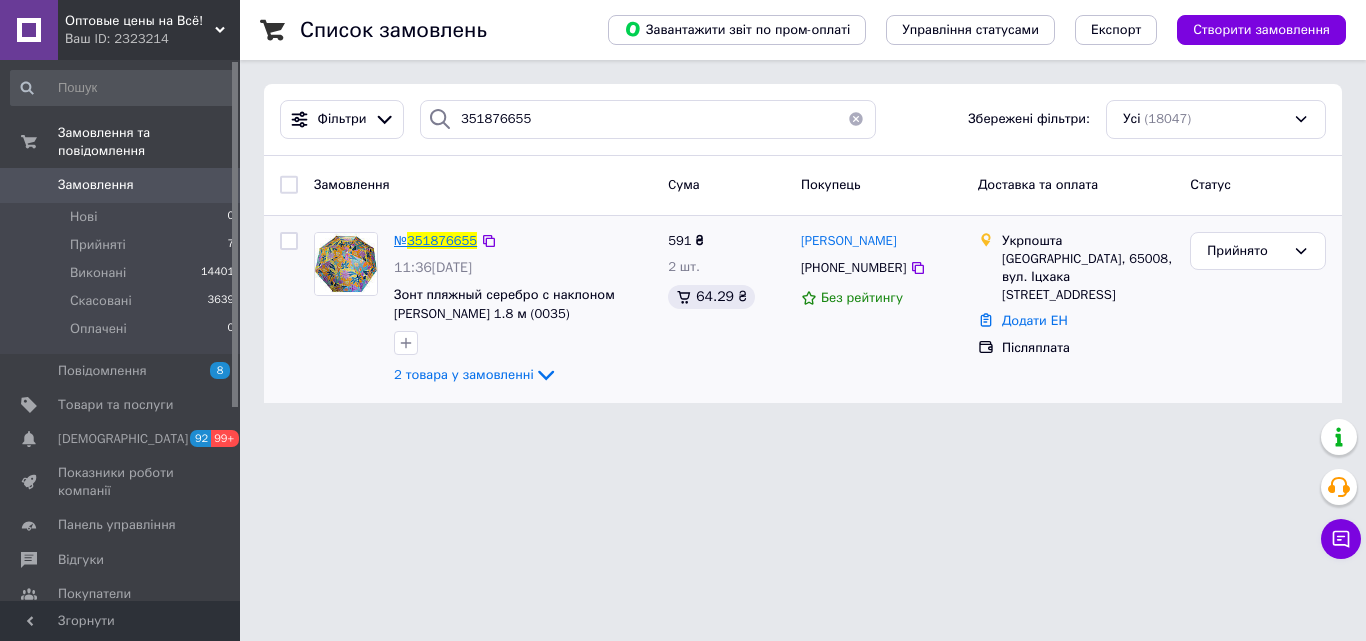 click on "351876655" at bounding box center [442, 240] 